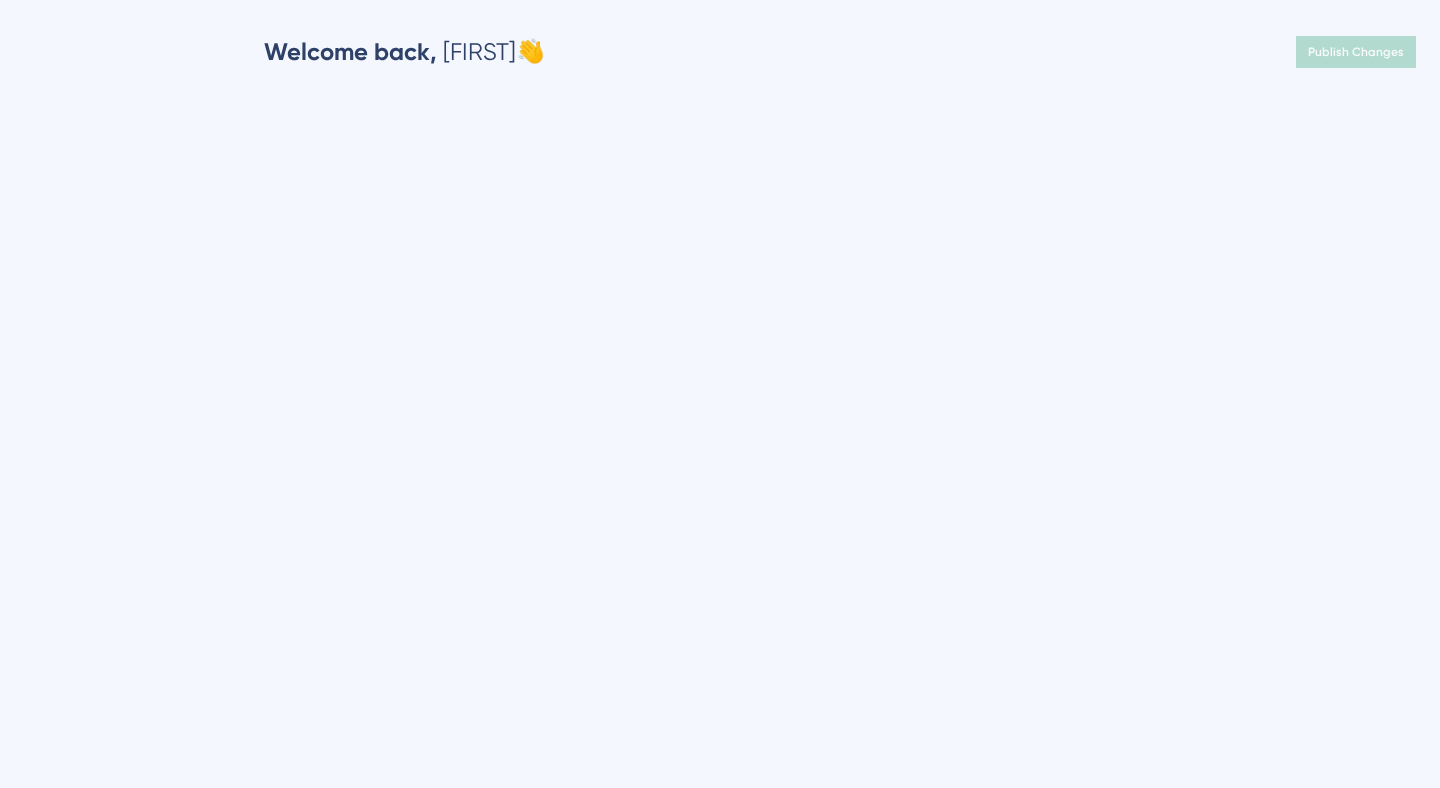 scroll, scrollTop: 0, scrollLeft: 0, axis: both 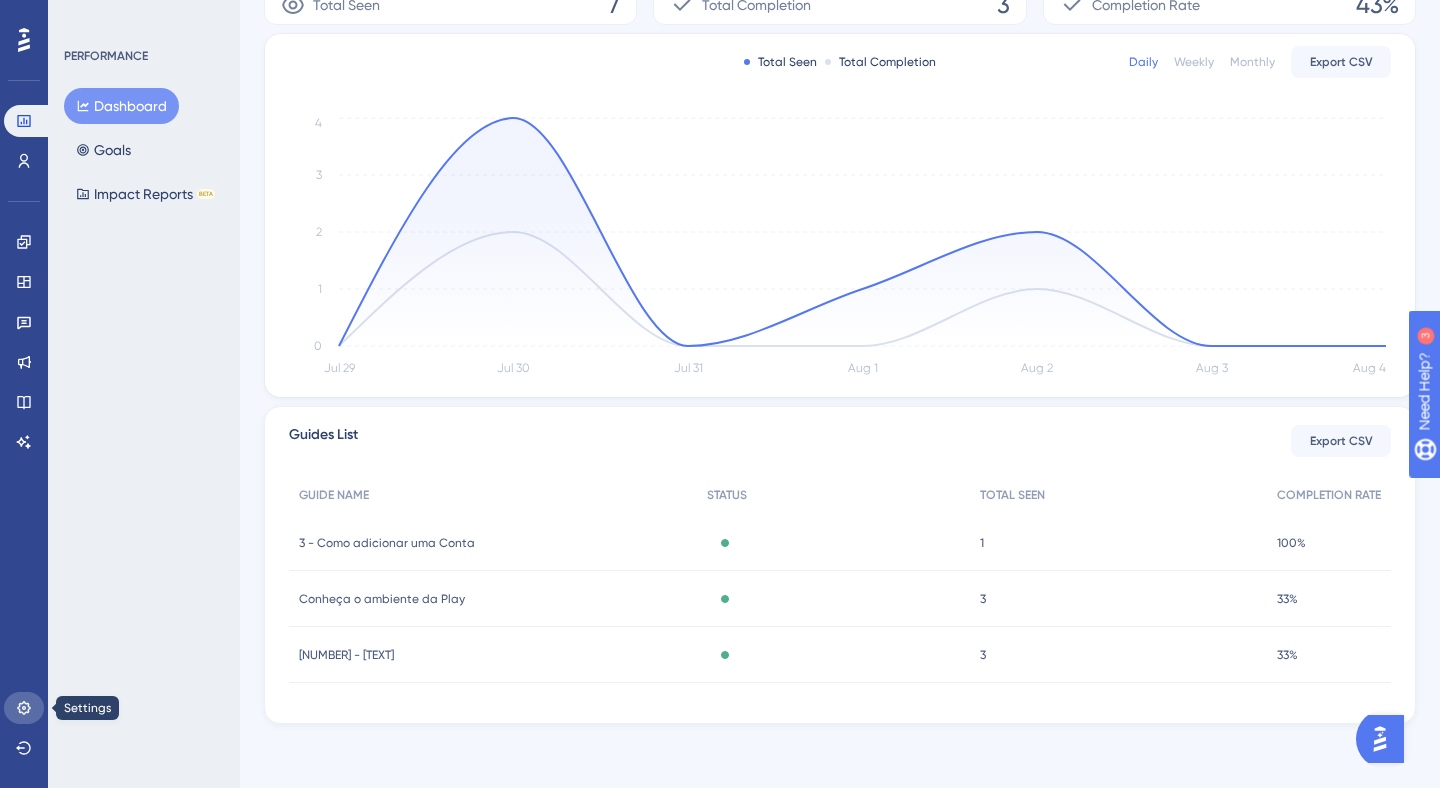 click at bounding box center [24, 708] 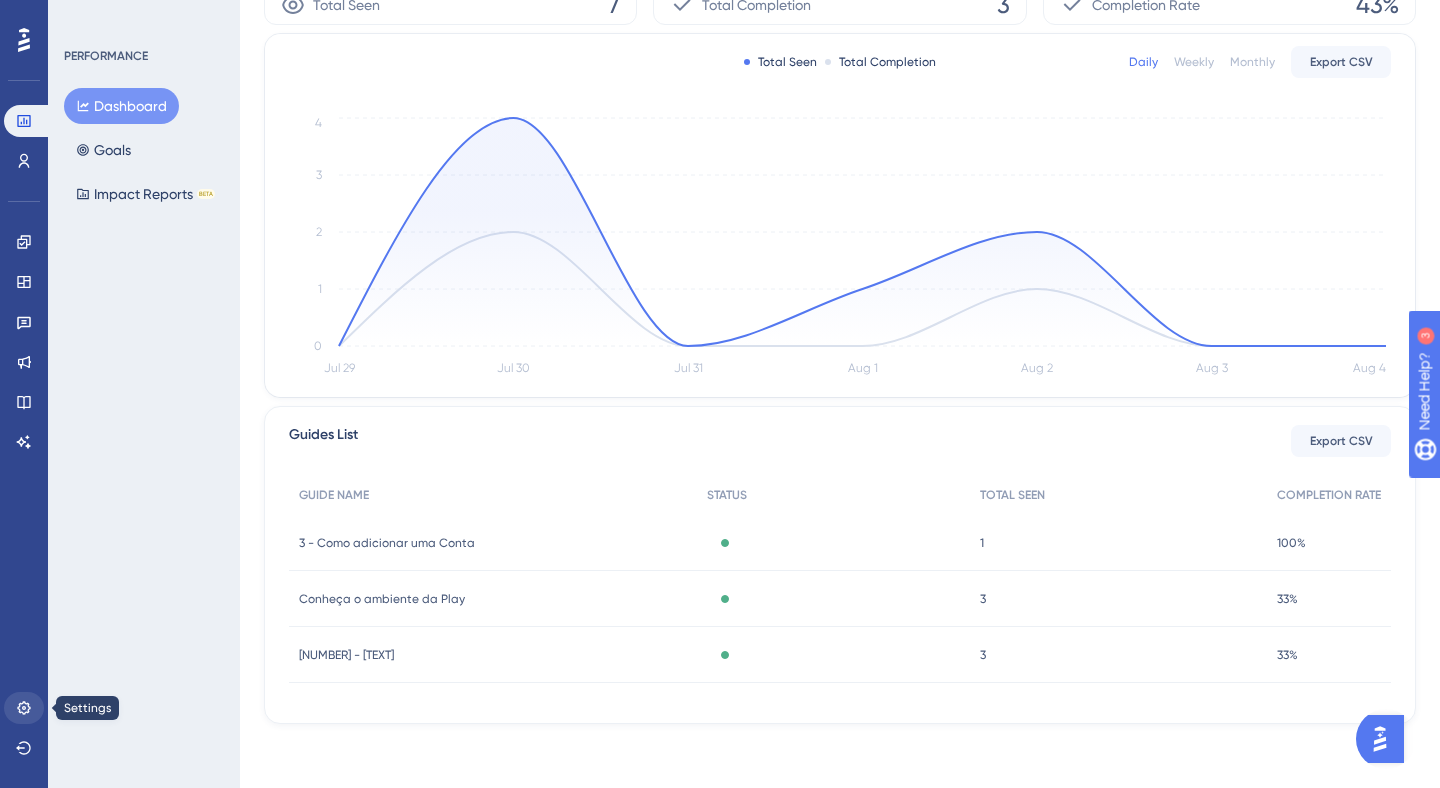 scroll, scrollTop: 0, scrollLeft: 0, axis: both 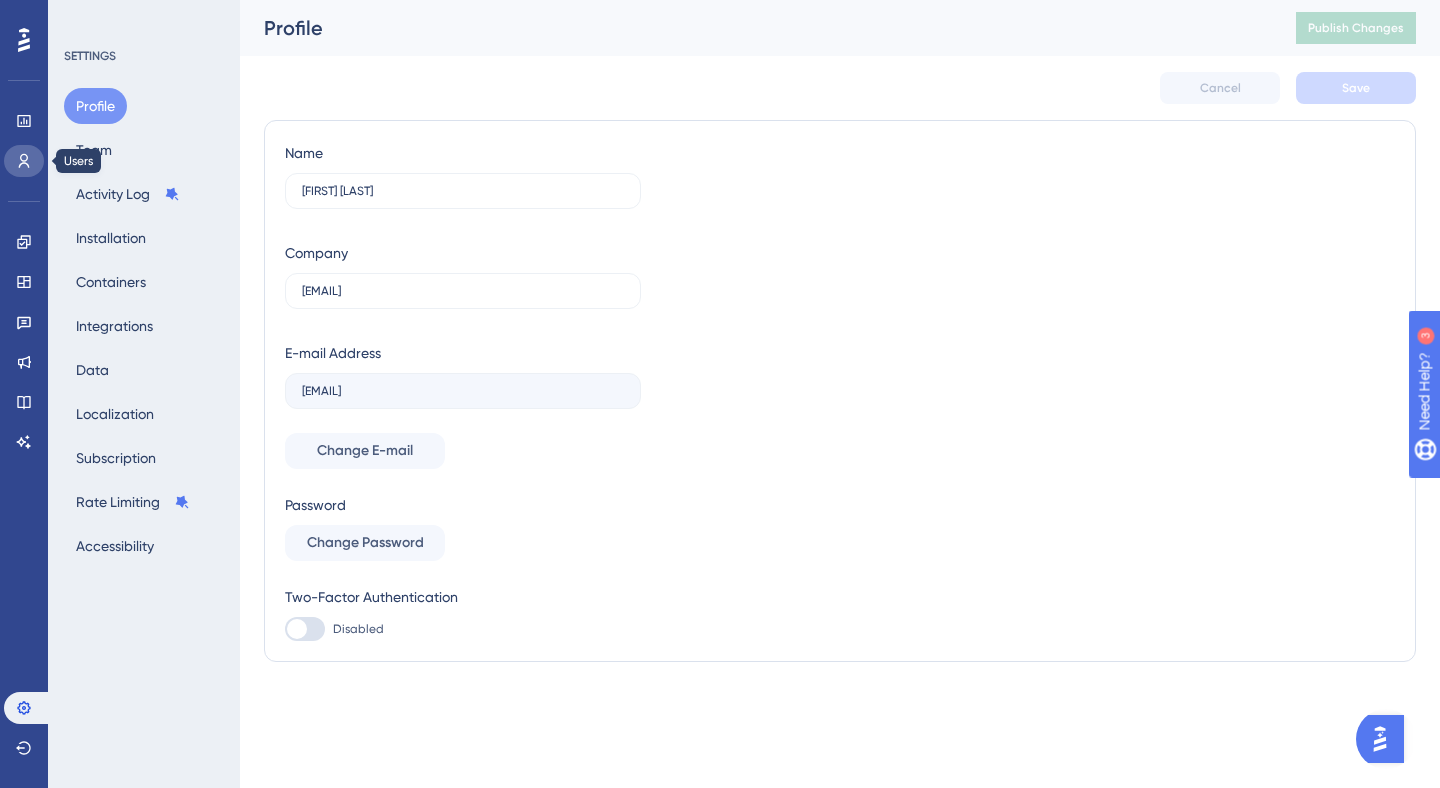 click at bounding box center (24, 161) 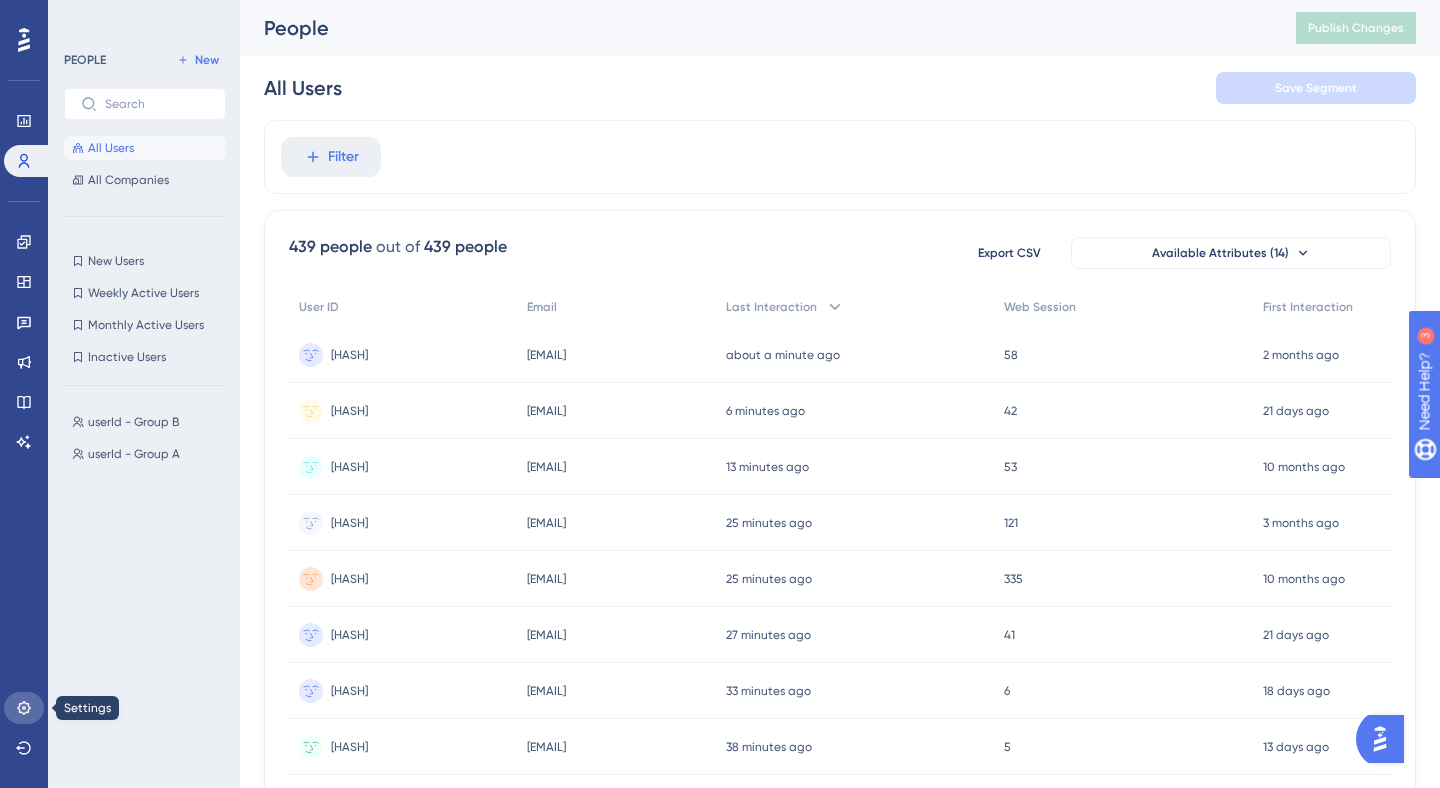 click 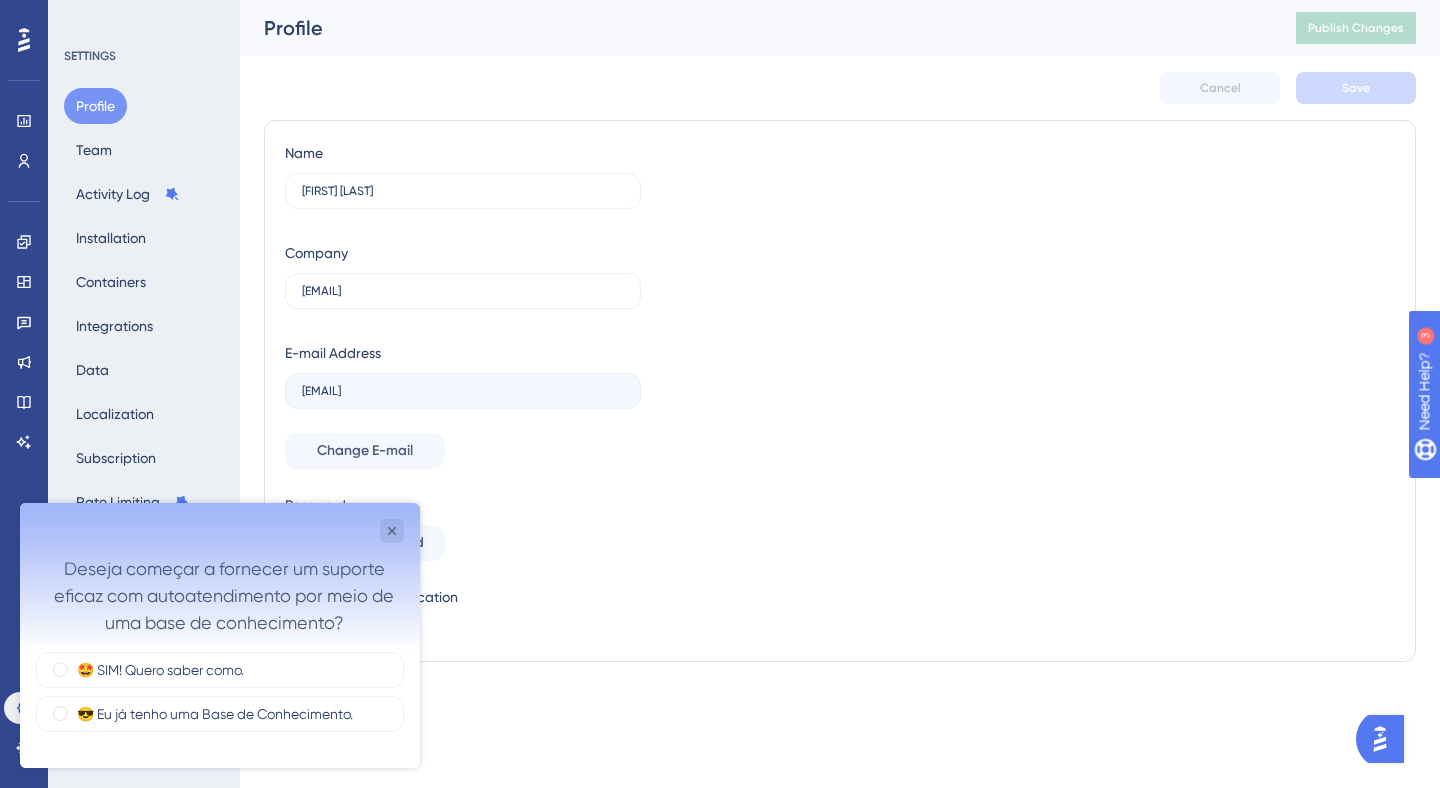 scroll, scrollTop: 0, scrollLeft: 0, axis: both 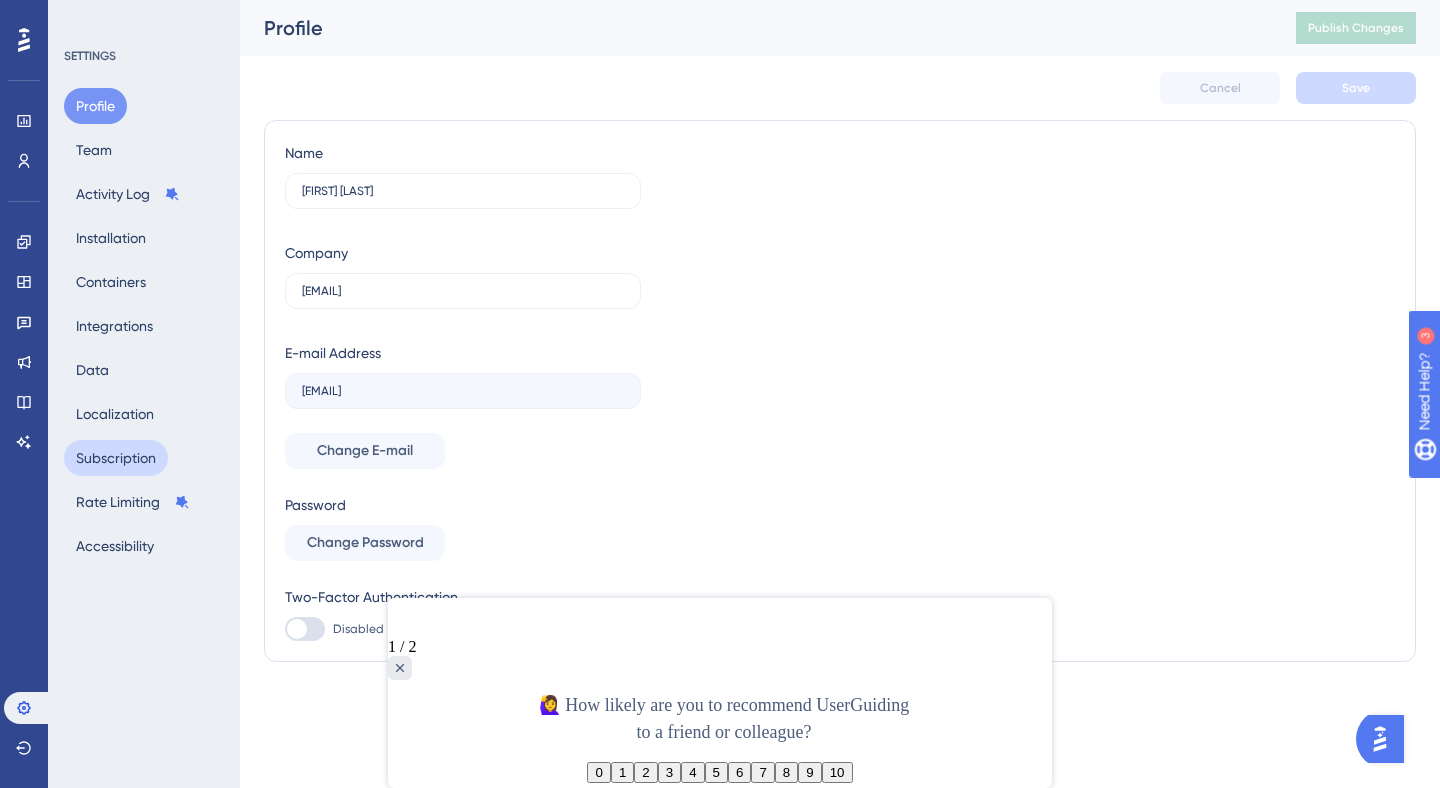 click on "Subscription" at bounding box center [116, 458] 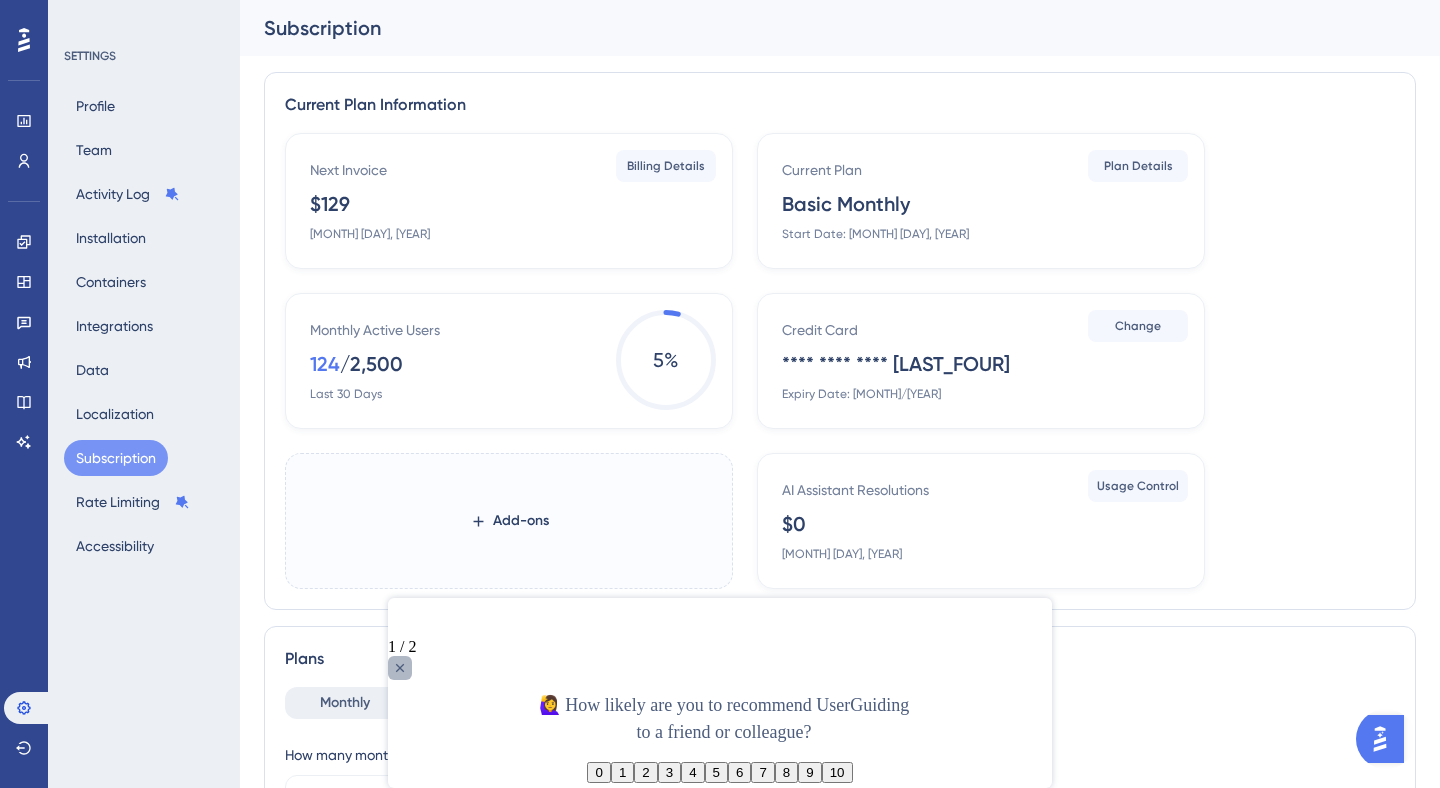 click 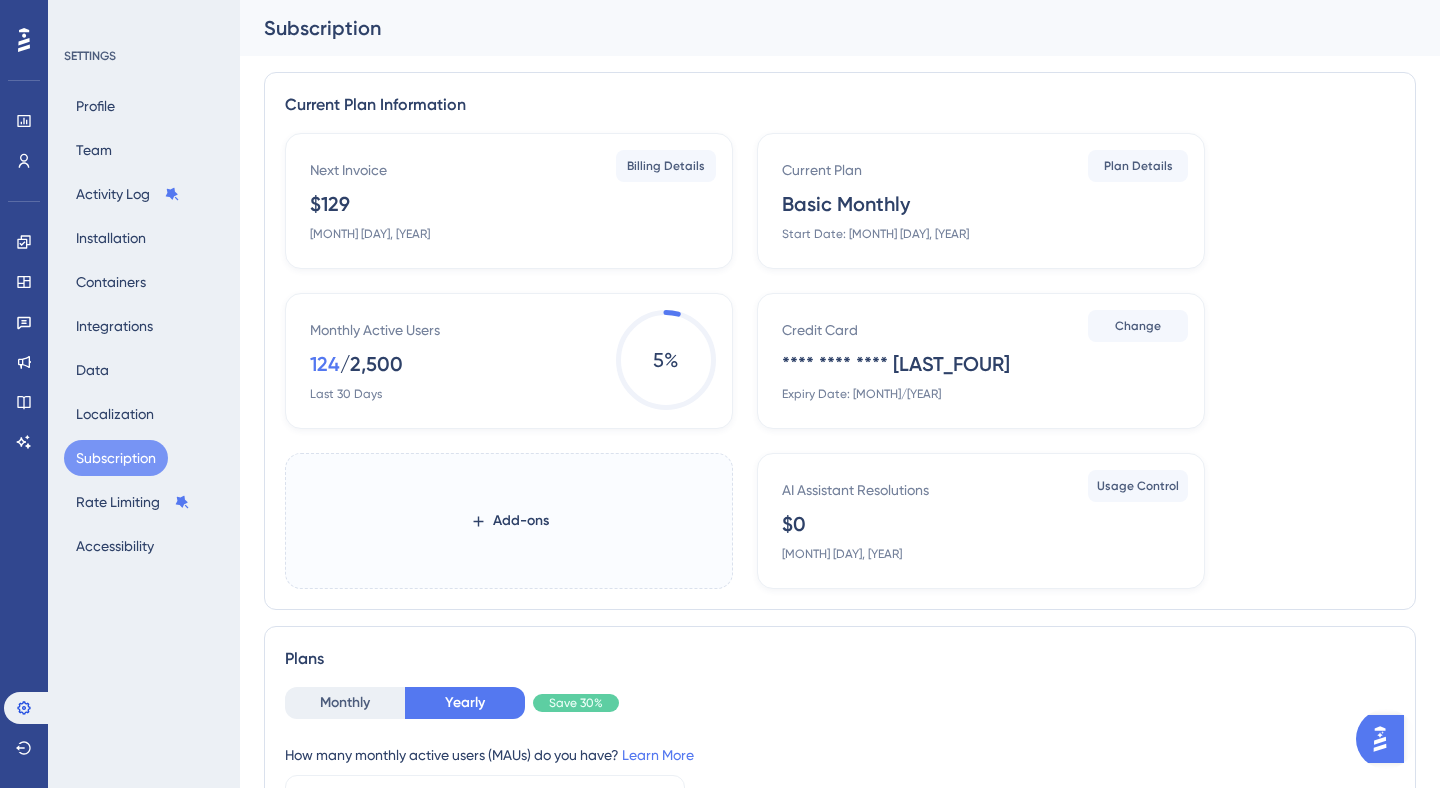drag, startPoint x: 359, startPoint y: 214, endPoint x: 329, endPoint y: 153, distance: 67.977936 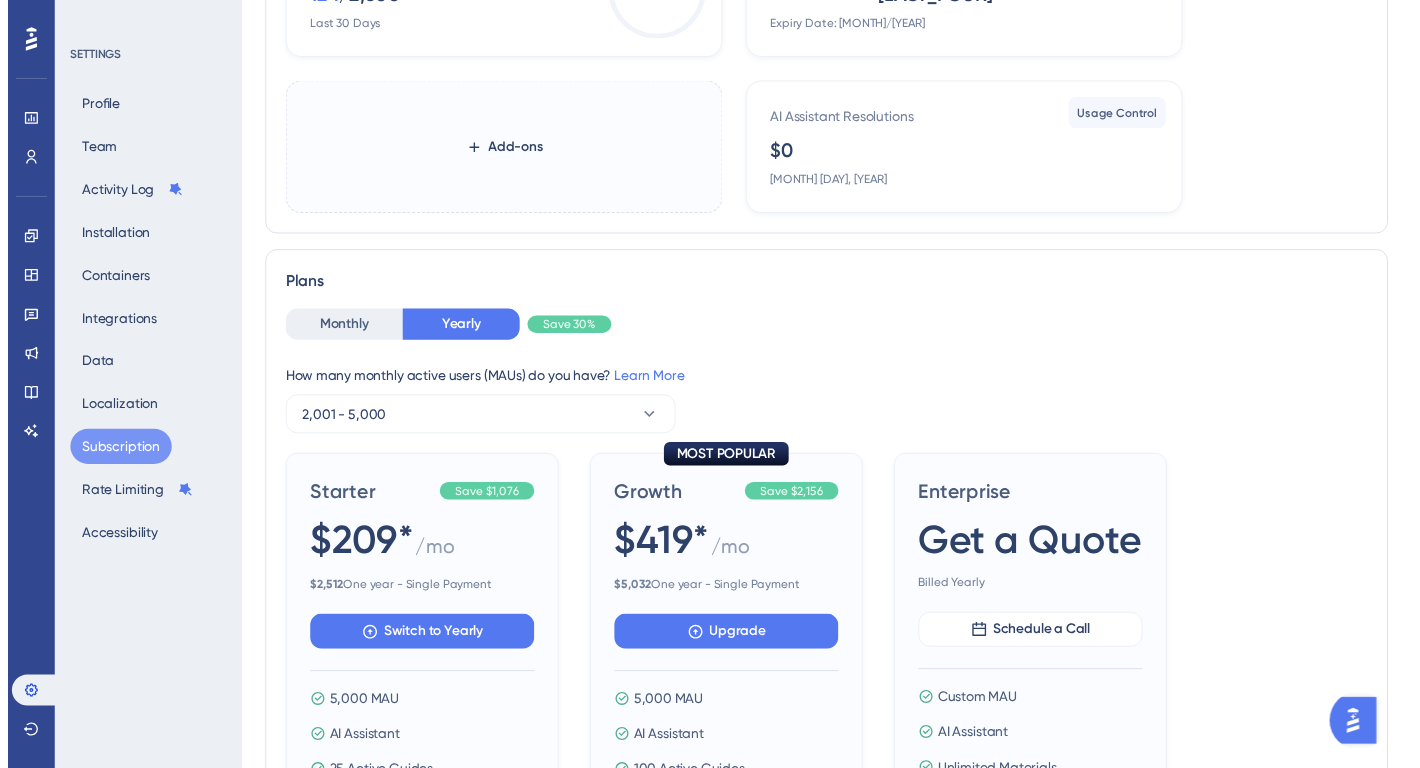 scroll, scrollTop: 911, scrollLeft: 0, axis: vertical 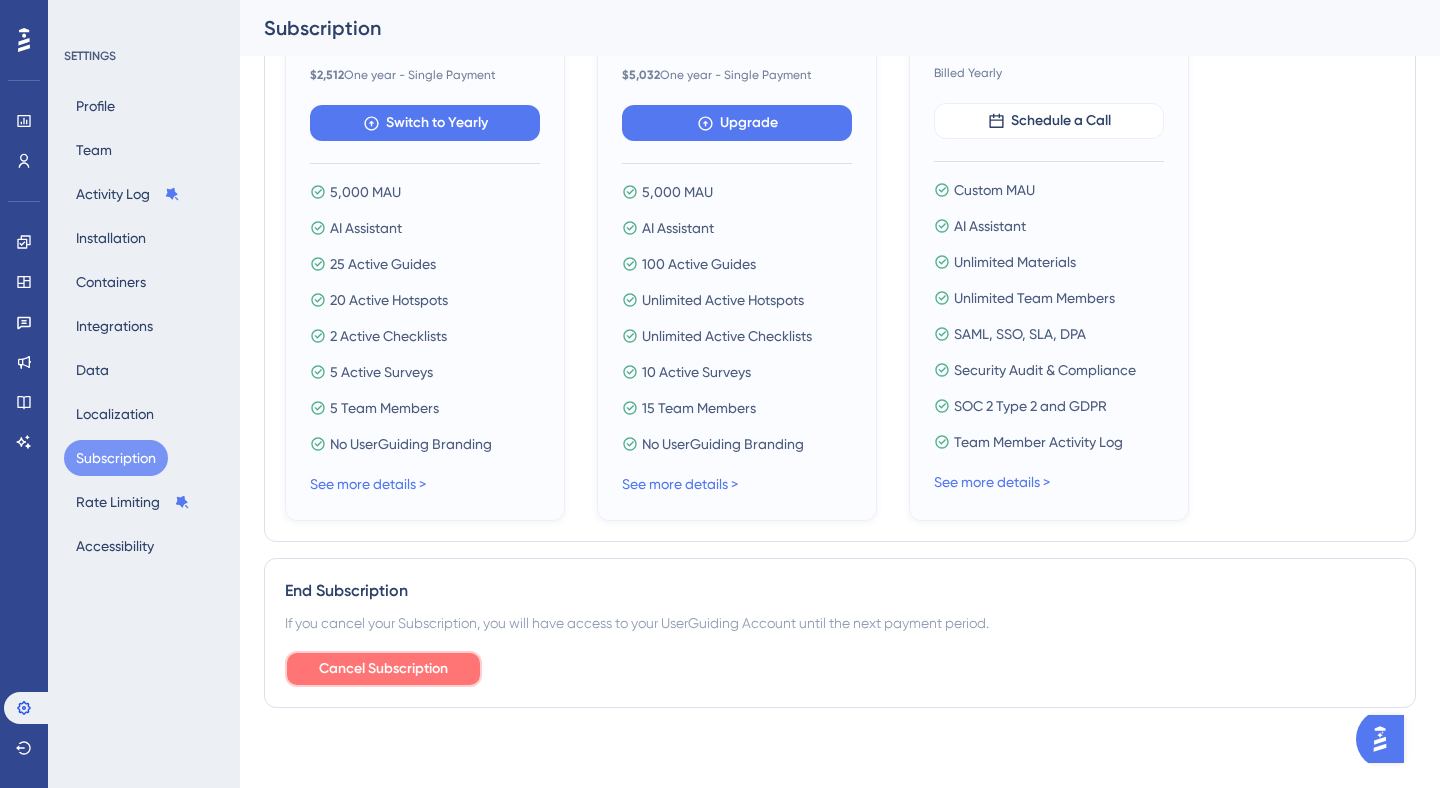 click on "Cancel Subscription" at bounding box center (383, 669) 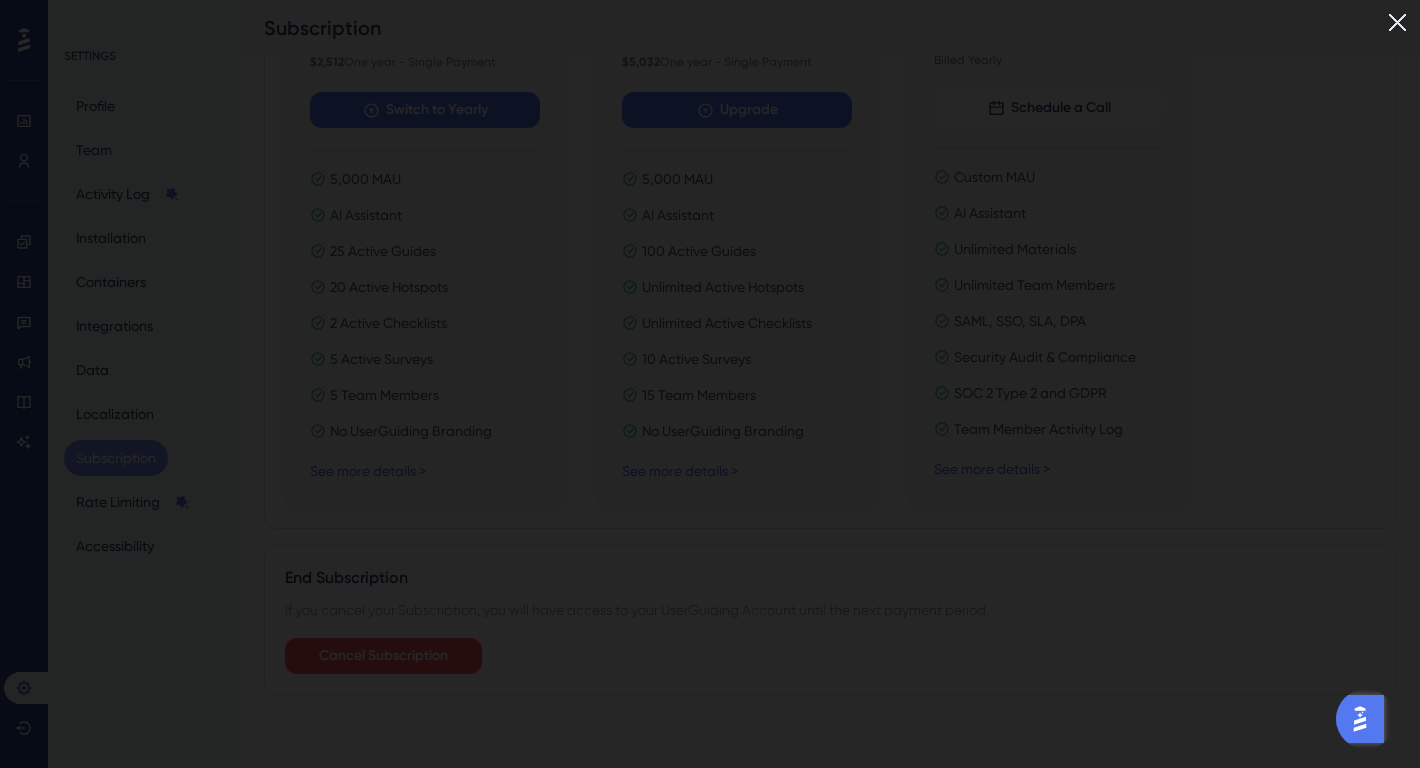 scroll, scrollTop: 923, scrollLeft: 0, axis: vertical 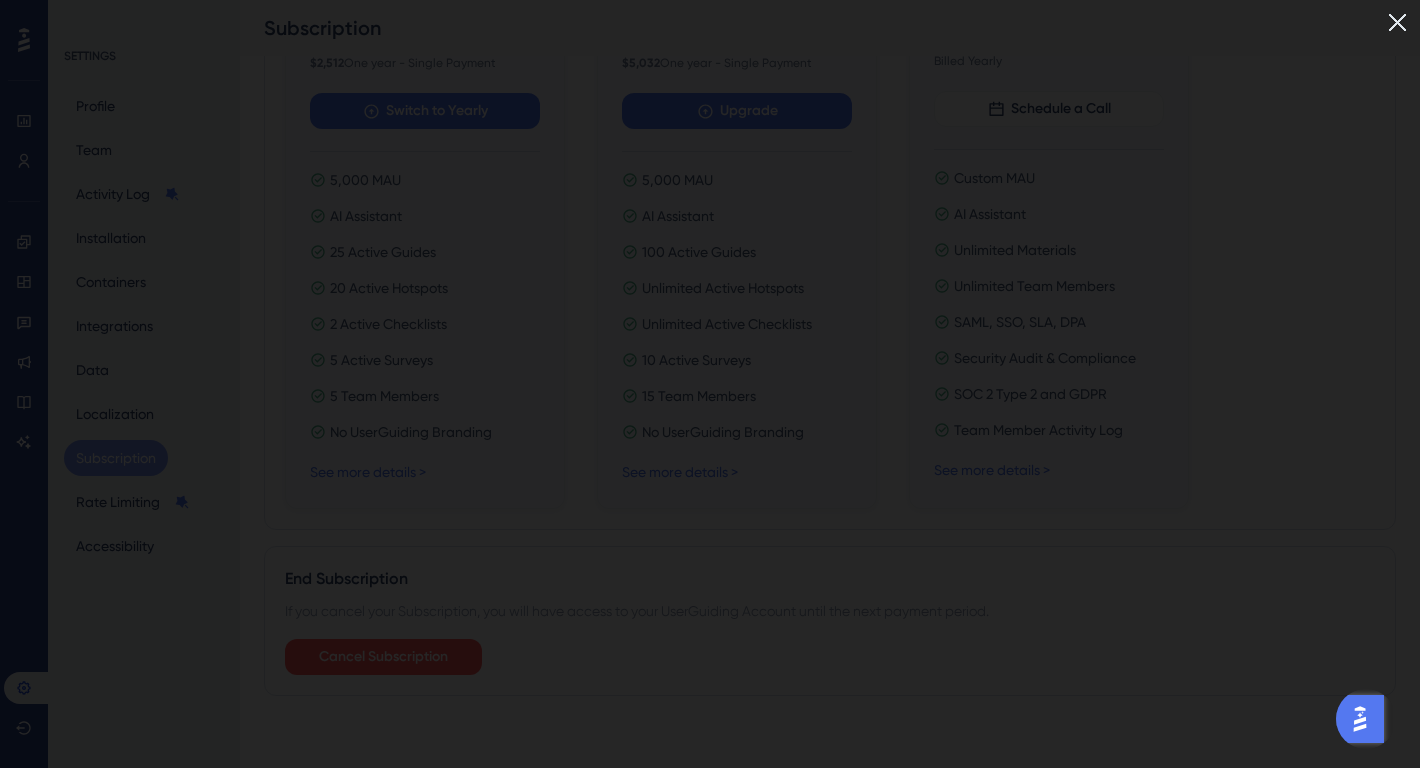click at bounding box center (1397, 22) 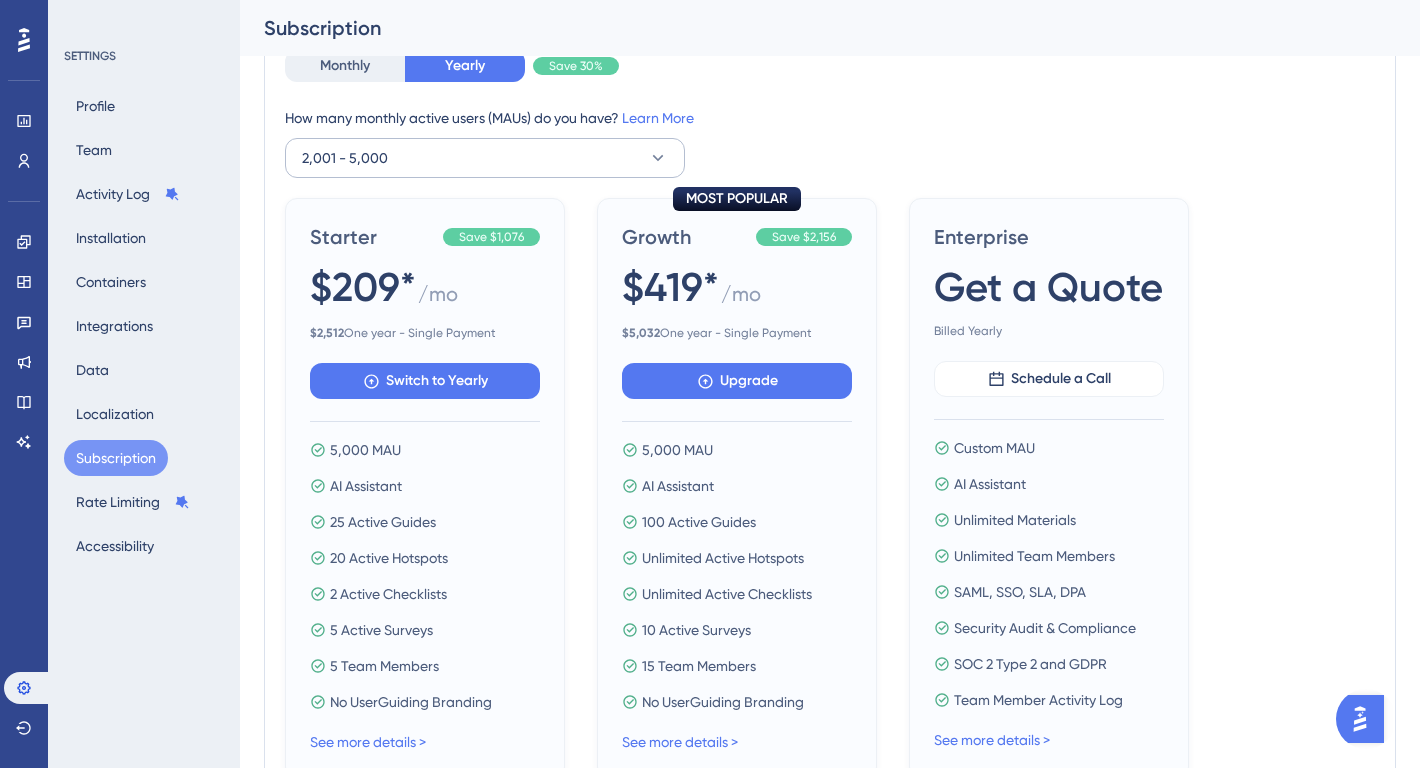 scroll, scrollTop: 659, scrollLeft: 0, axis: vertical 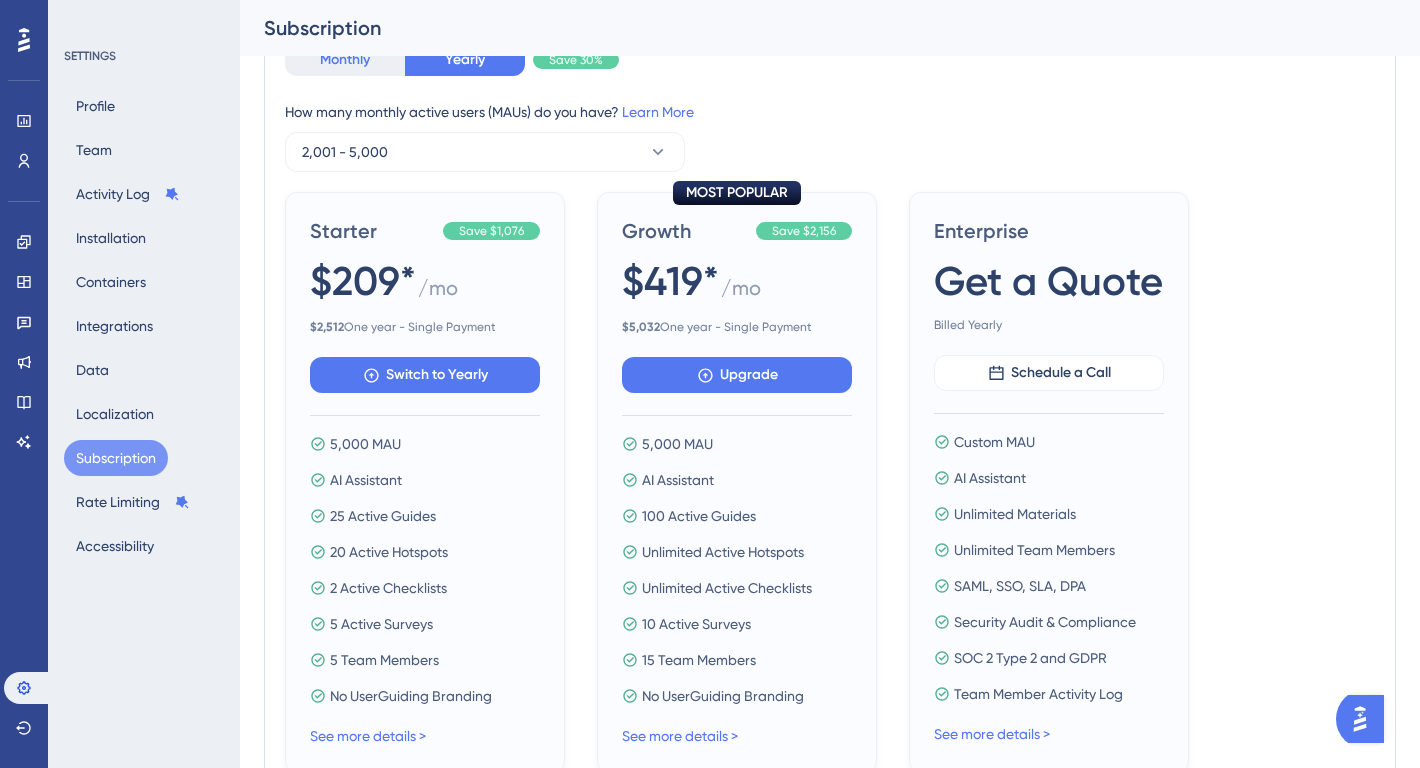 click on "Monthly" at bounding box center [345, 60] 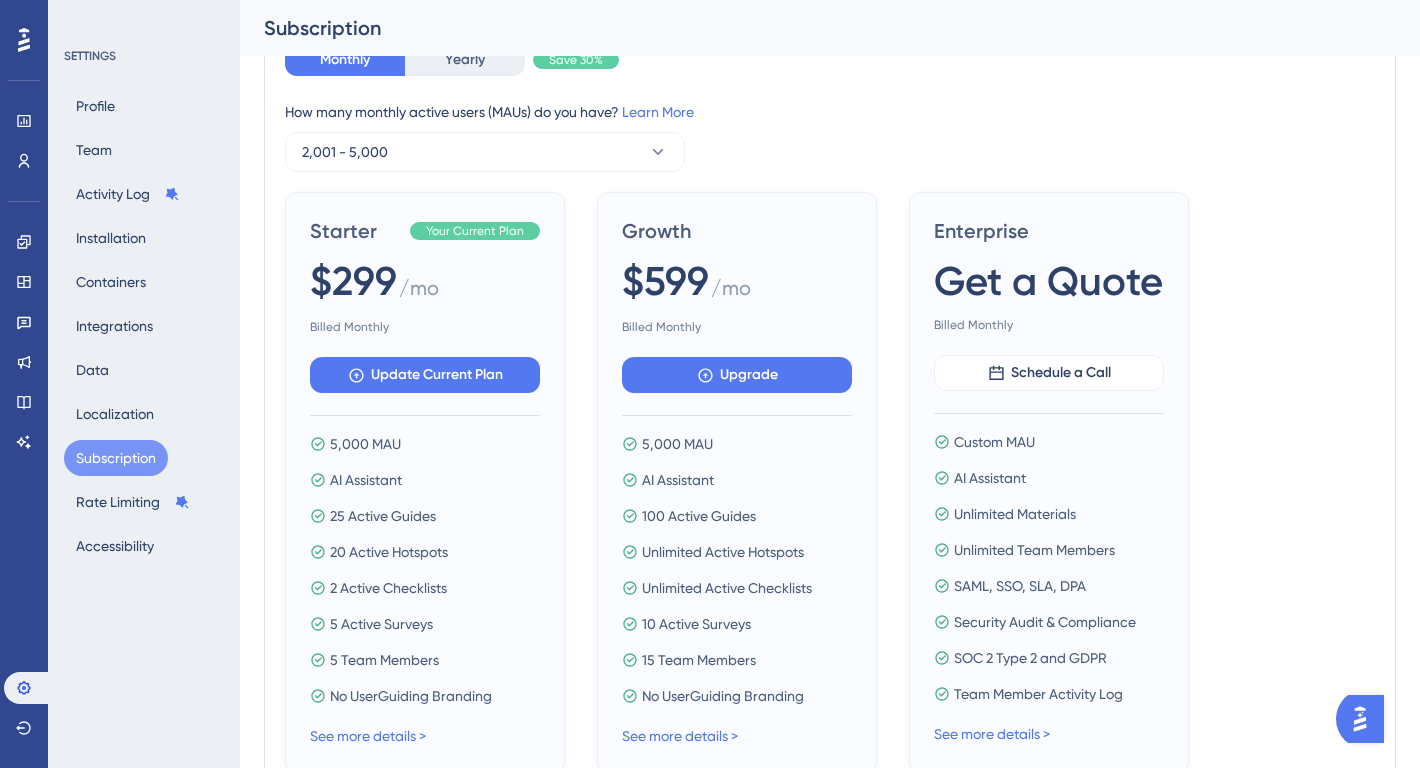 drag, startPoint x: 290, startPoint y: 109, endPoint x: 730, endPoint y: 125, distance: 440.2908 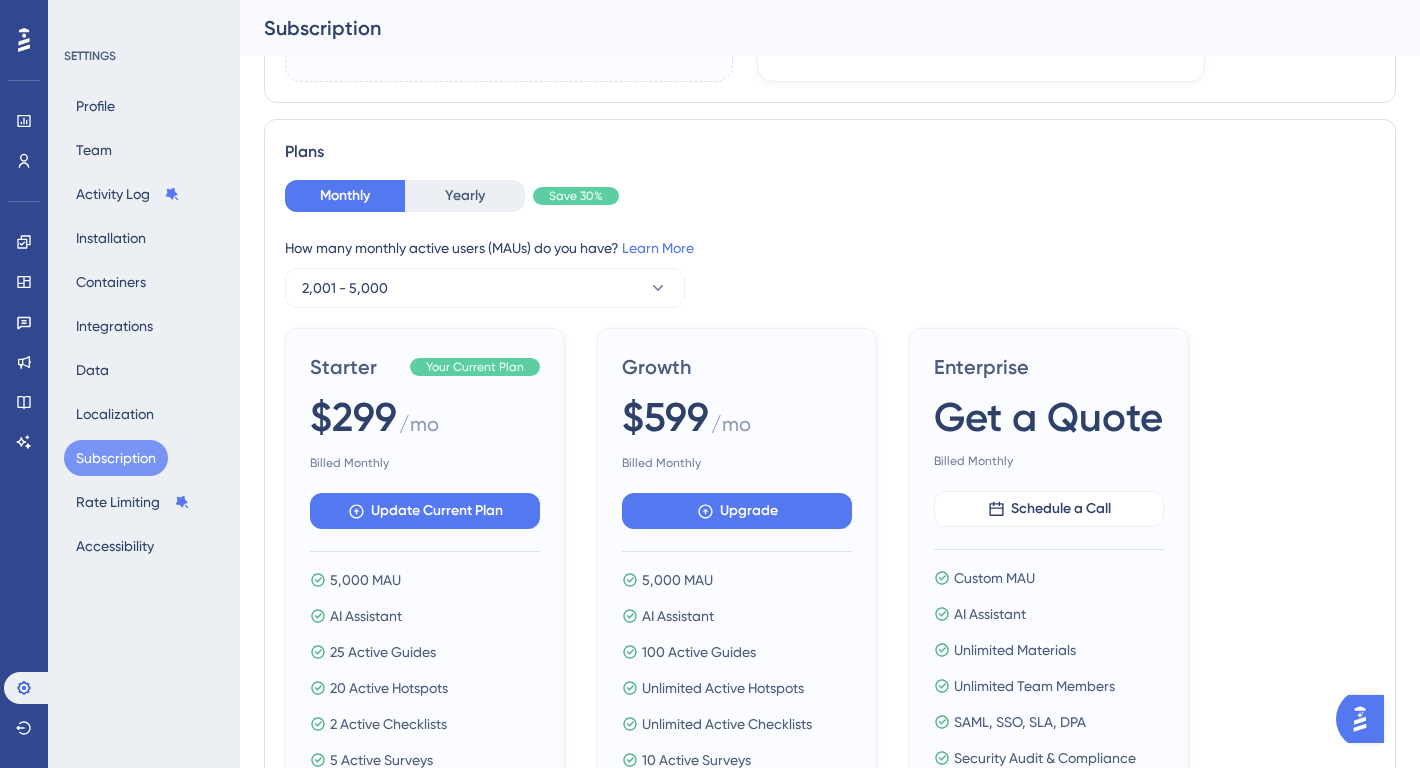 scroll, scrollTop: 522, scrollLeft: 0, axis: vertical 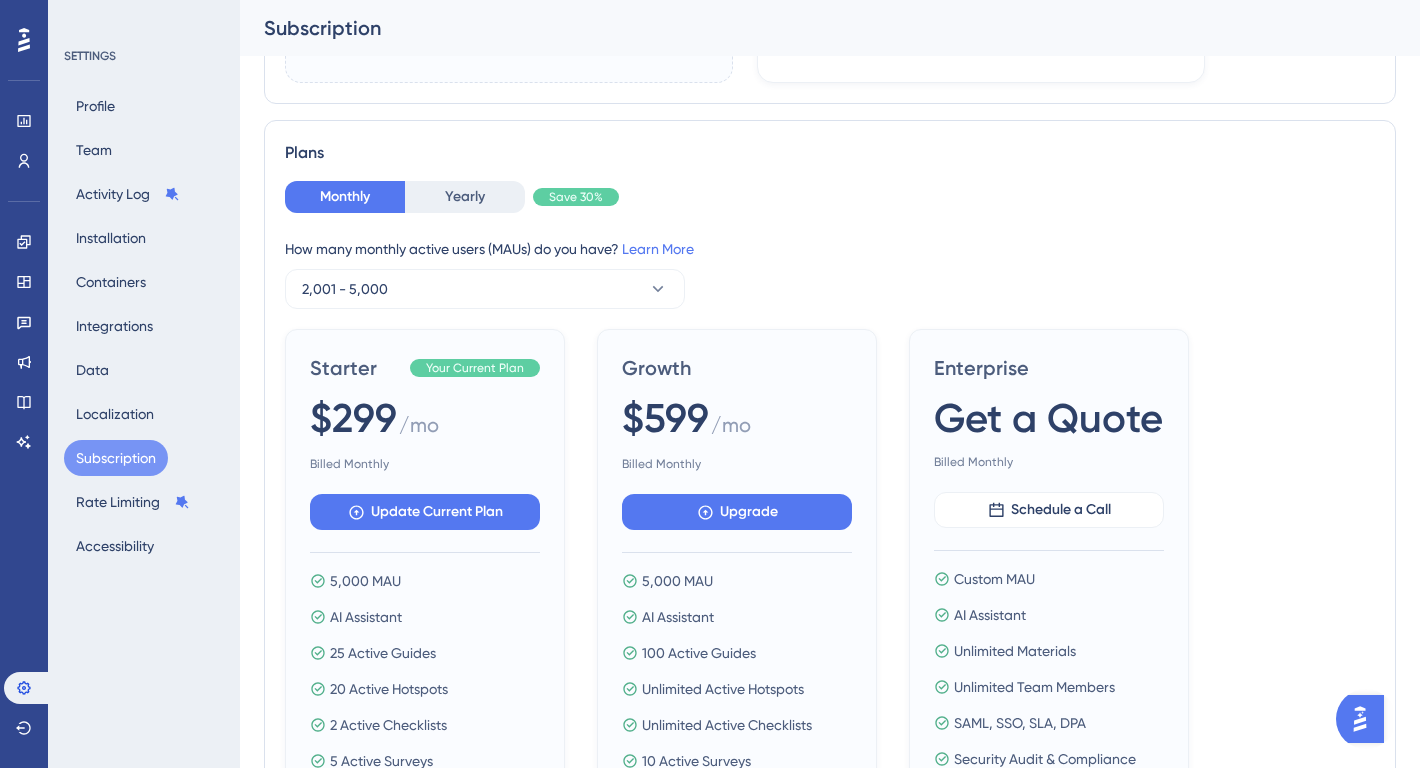 drag, startPoint x: 381, startPoint y: 112, endPoint x: 809, endPoint y: 291, distance: 463.9235 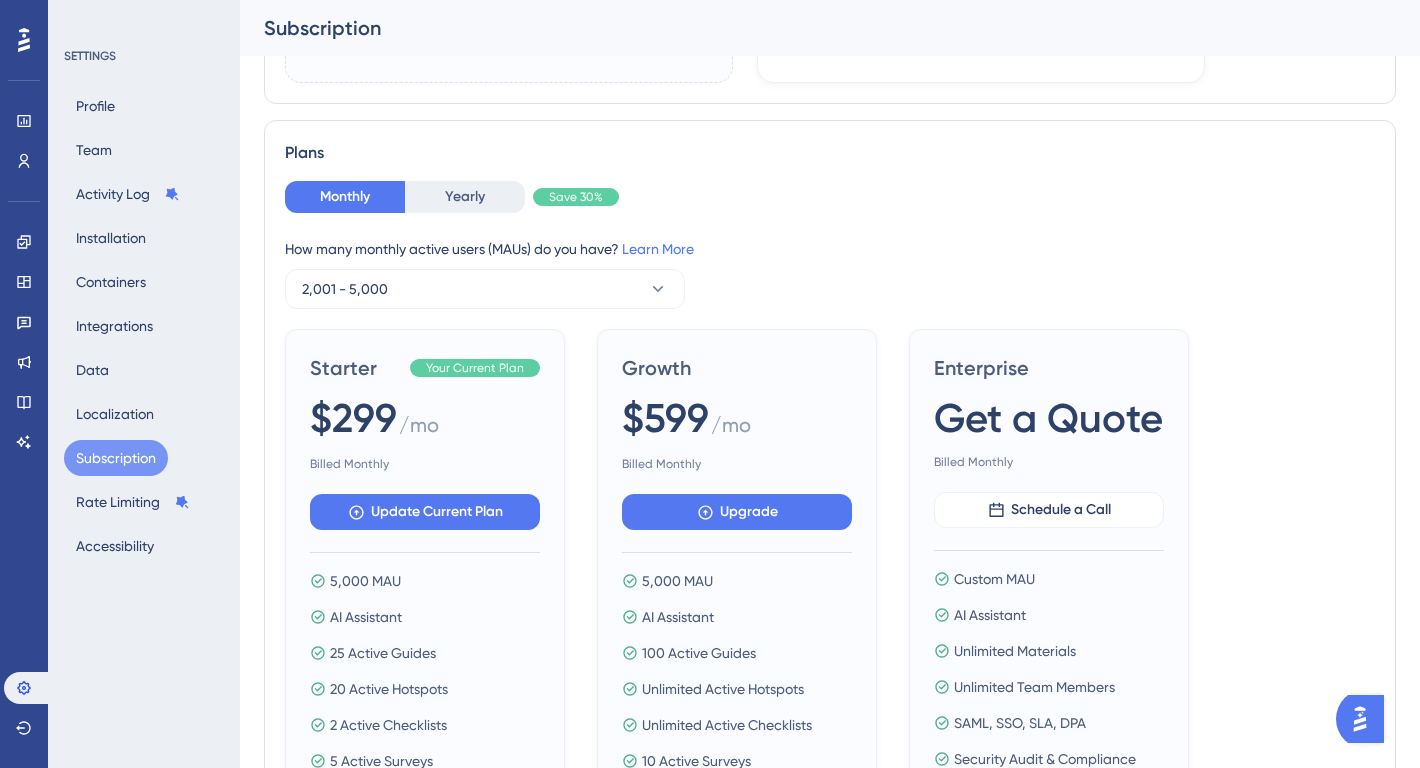 drag, startPoint x: 825, startPoint y: 296, endPoint x: 578, endPoint y: 105, distance: 312.2339 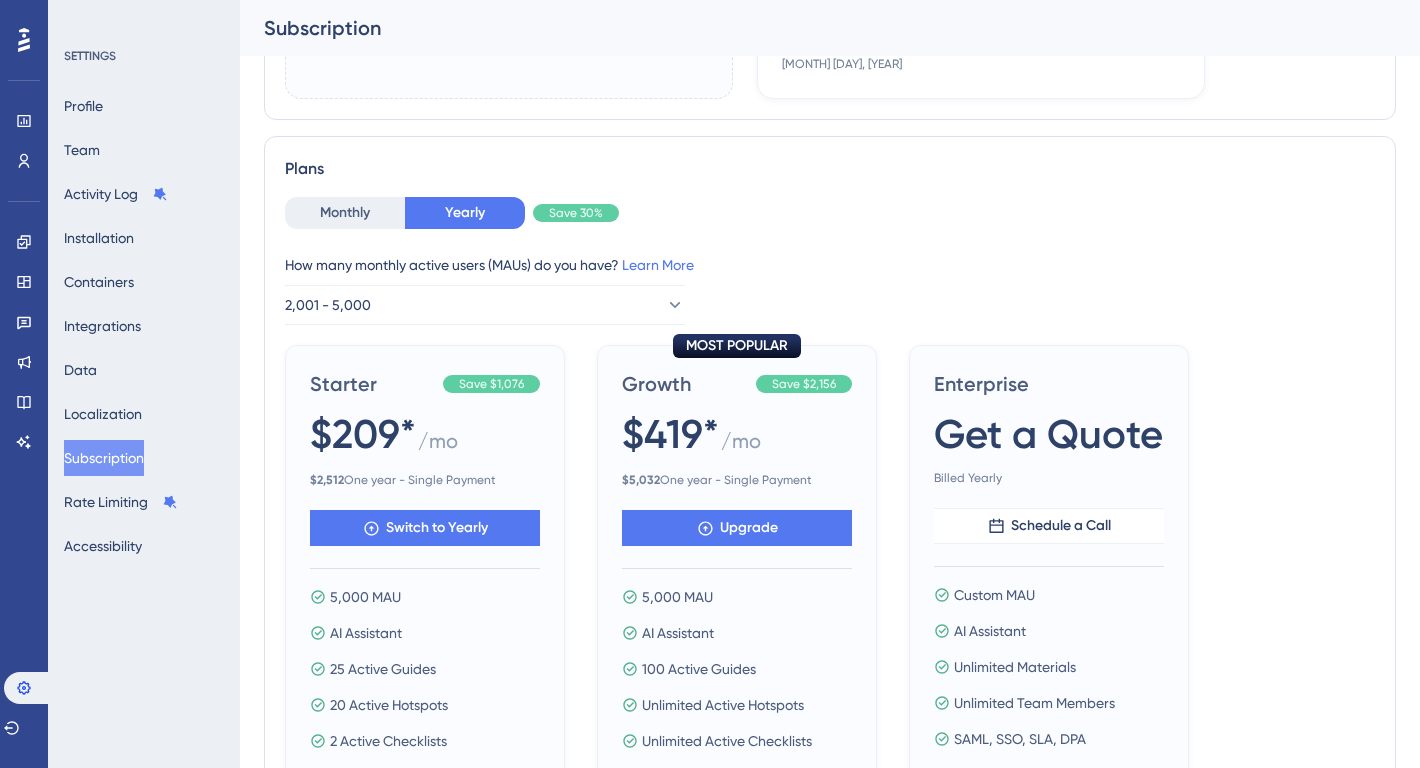 scroll, scrollTop: 506, scrollLeft: 0, axis: vertical 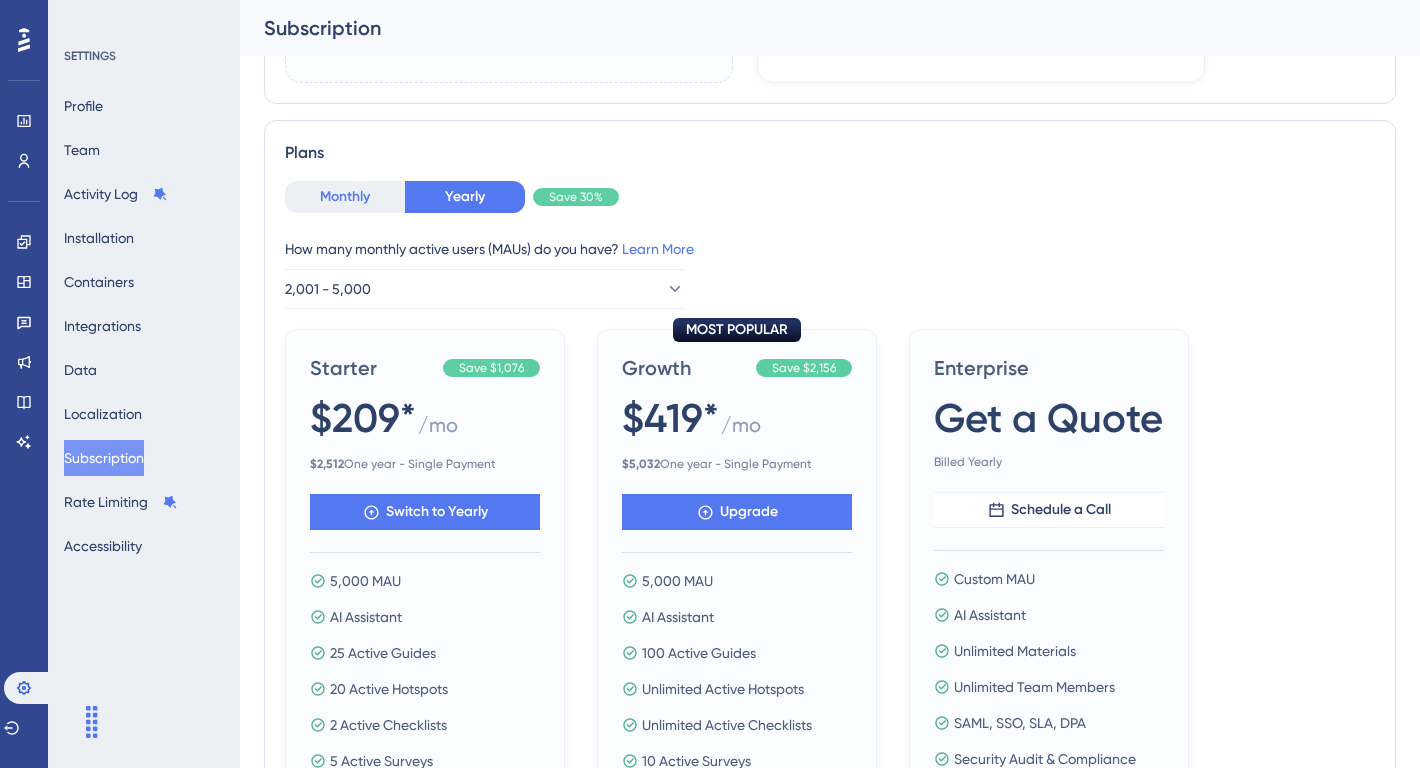 click on "Monthly" at bounding box center (345, 197) 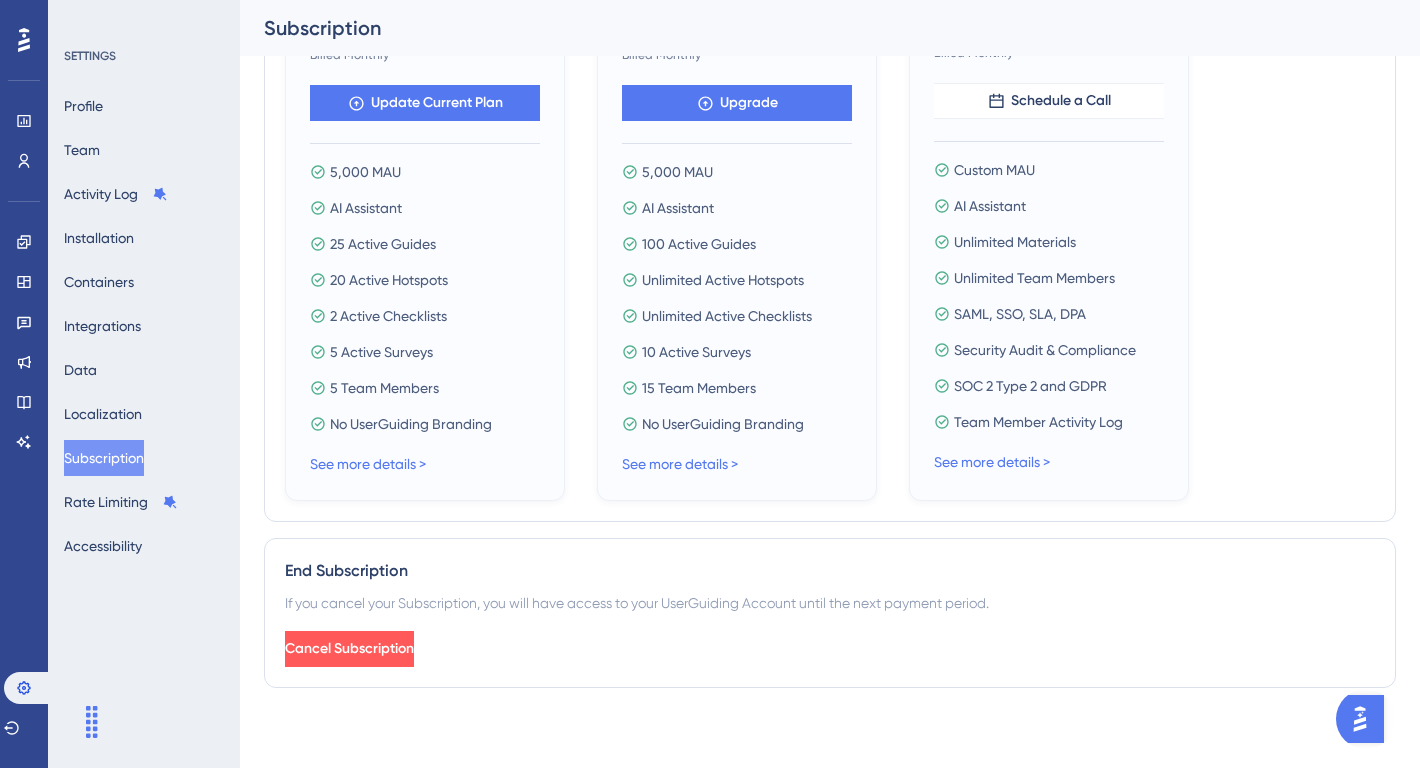 scroll, scrollTop: 0, scrollLeft: 0, axis: both 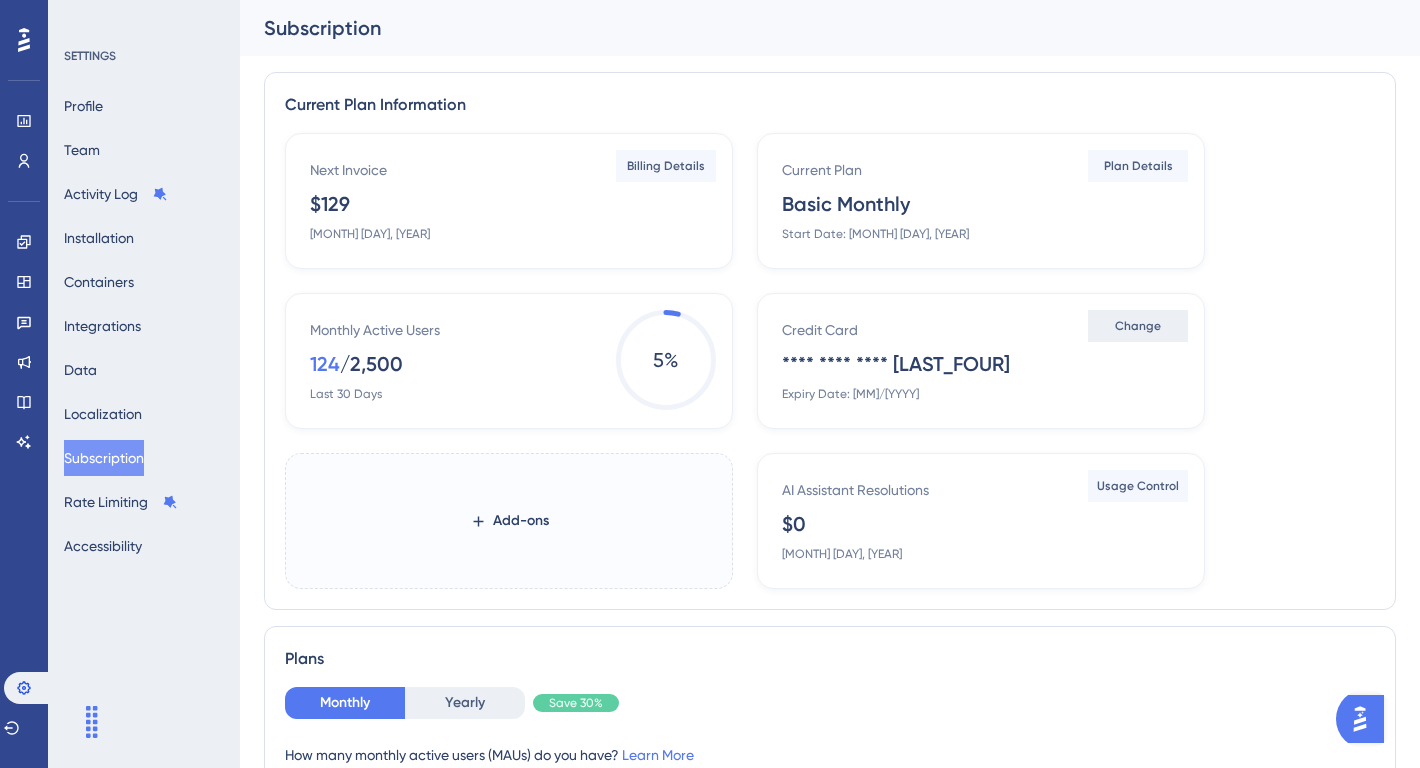 click on "Change" at bounding box center [1138, 326] 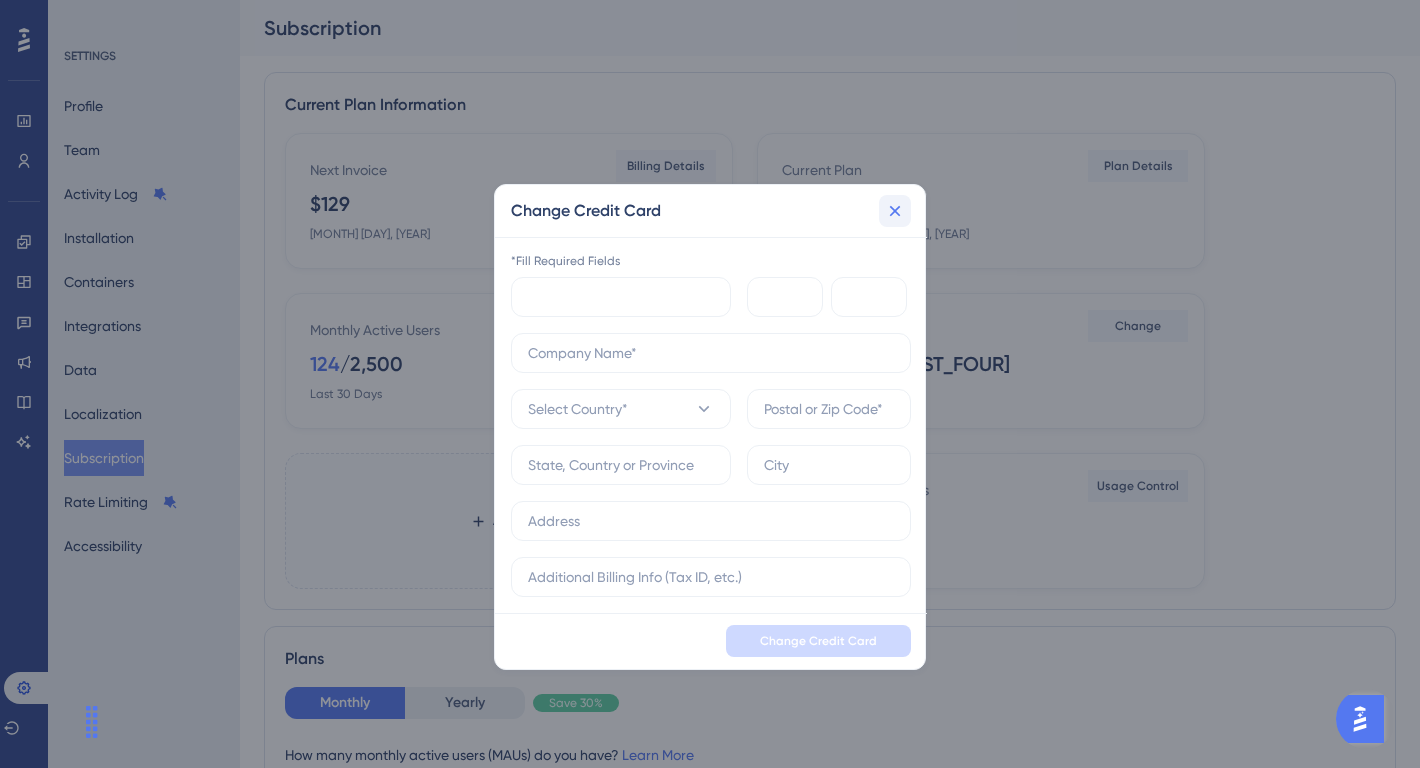 click 